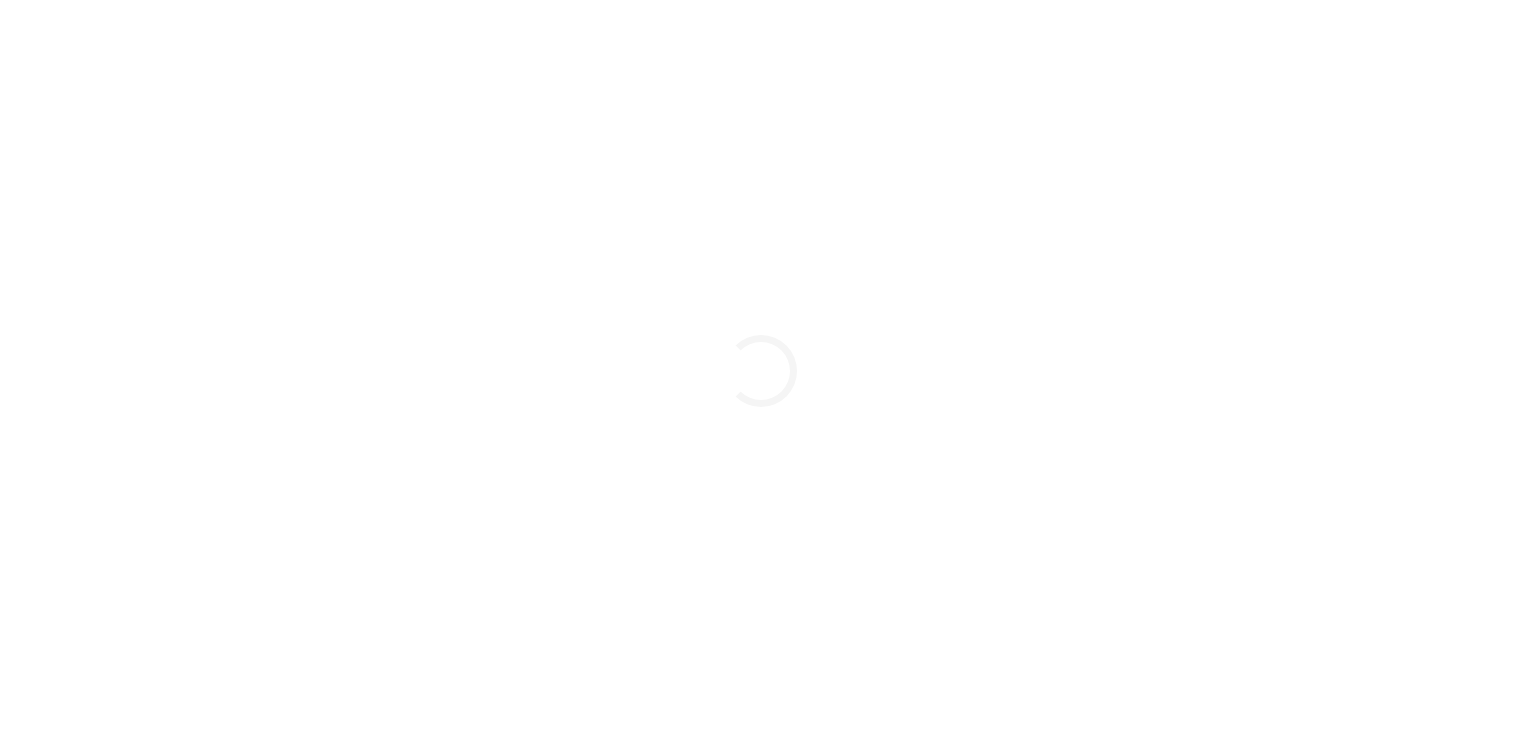 scroll, scrollTop: 0, scrollLeft: 0, axis: both 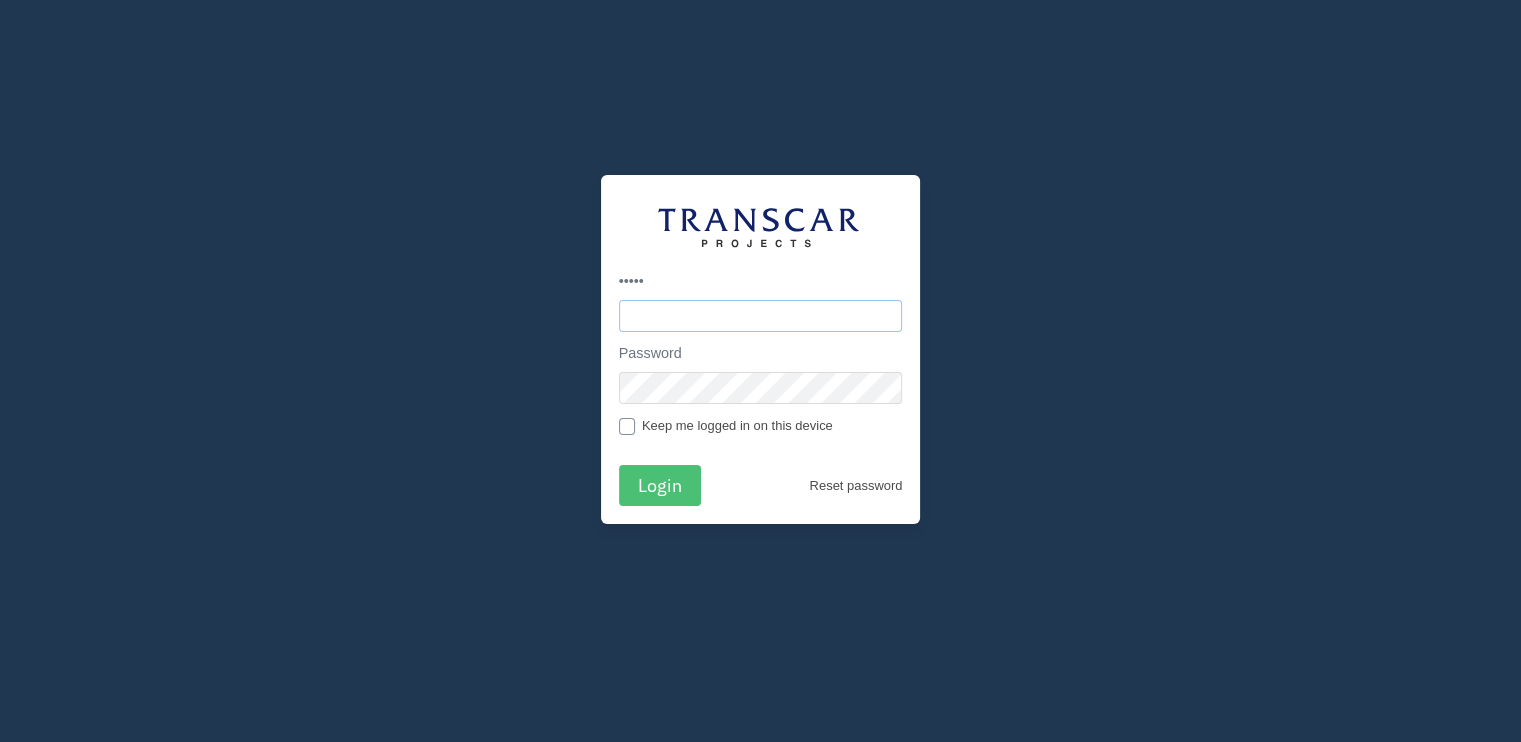 click at bounding box center [761, 316] 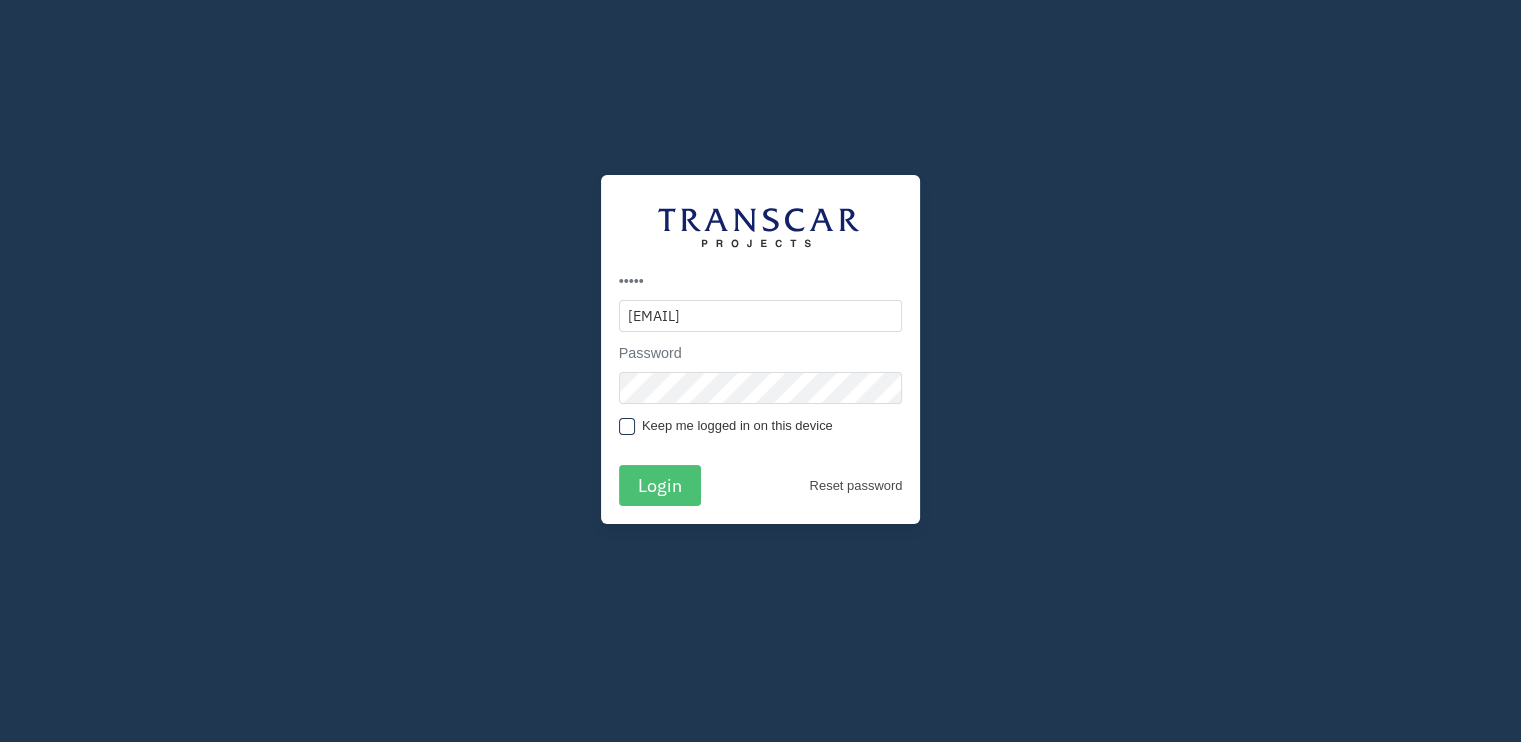 click at bounding box center (627, 426) 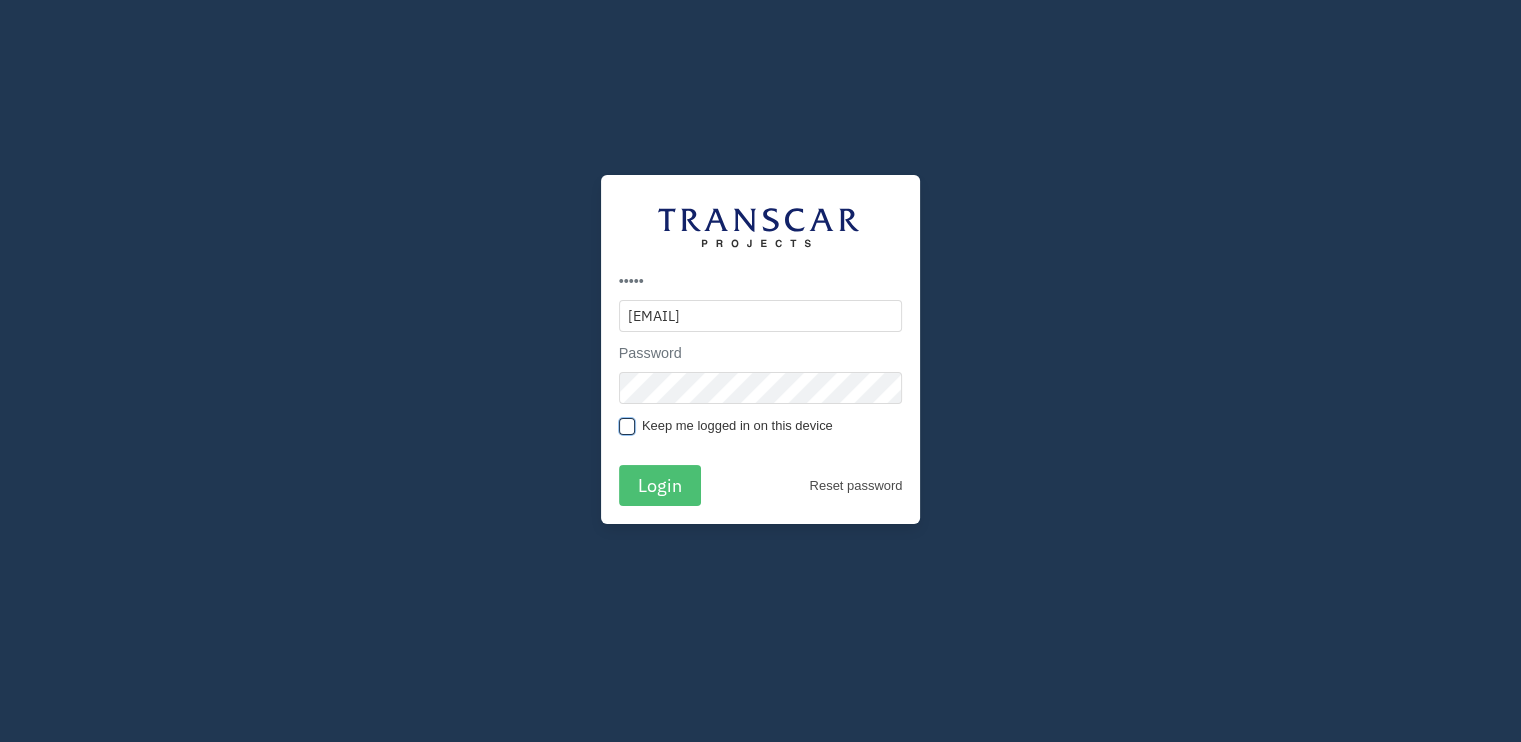 click on "Keep me logged in on this device" at bounding box center (625, 426) 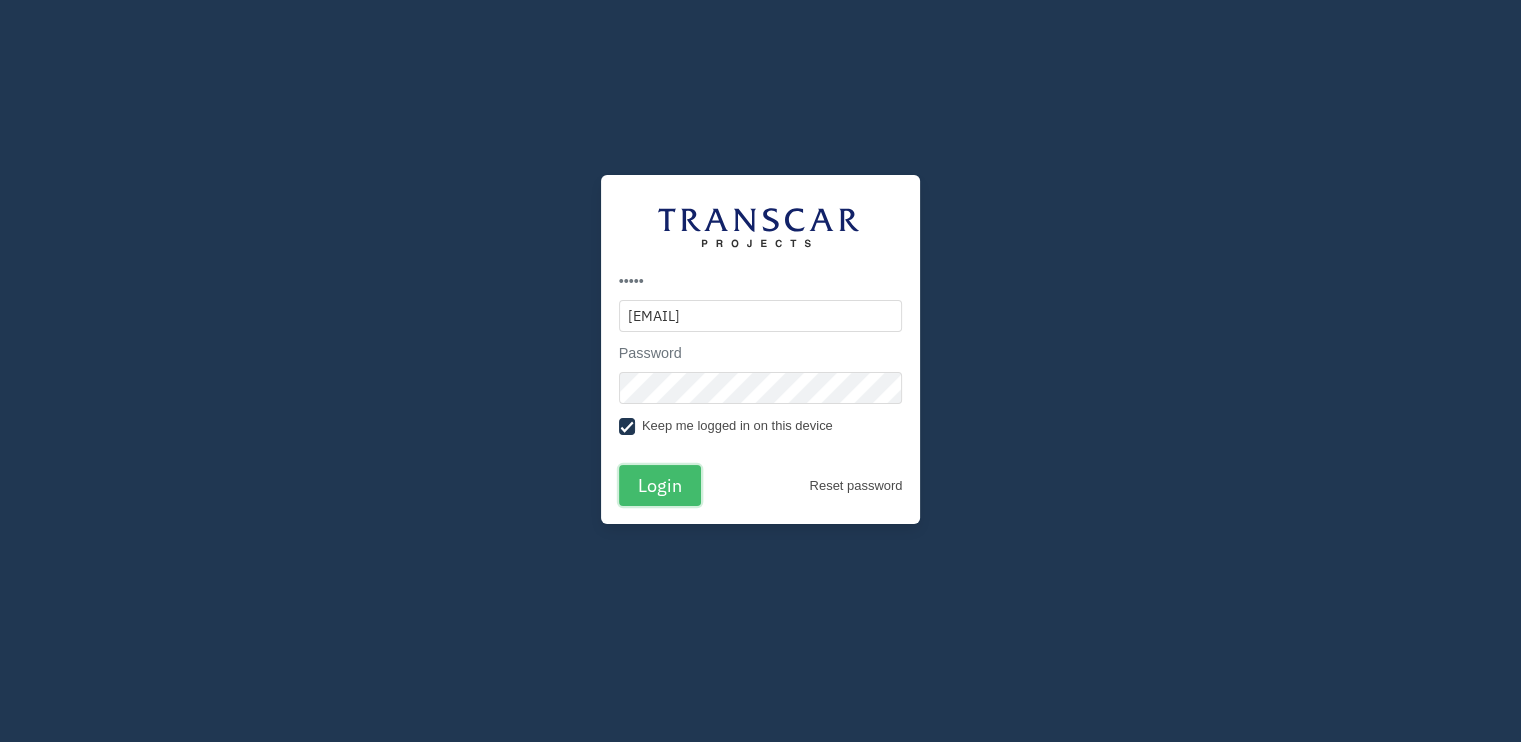 click on "Login" at bounding box center (660, 485) 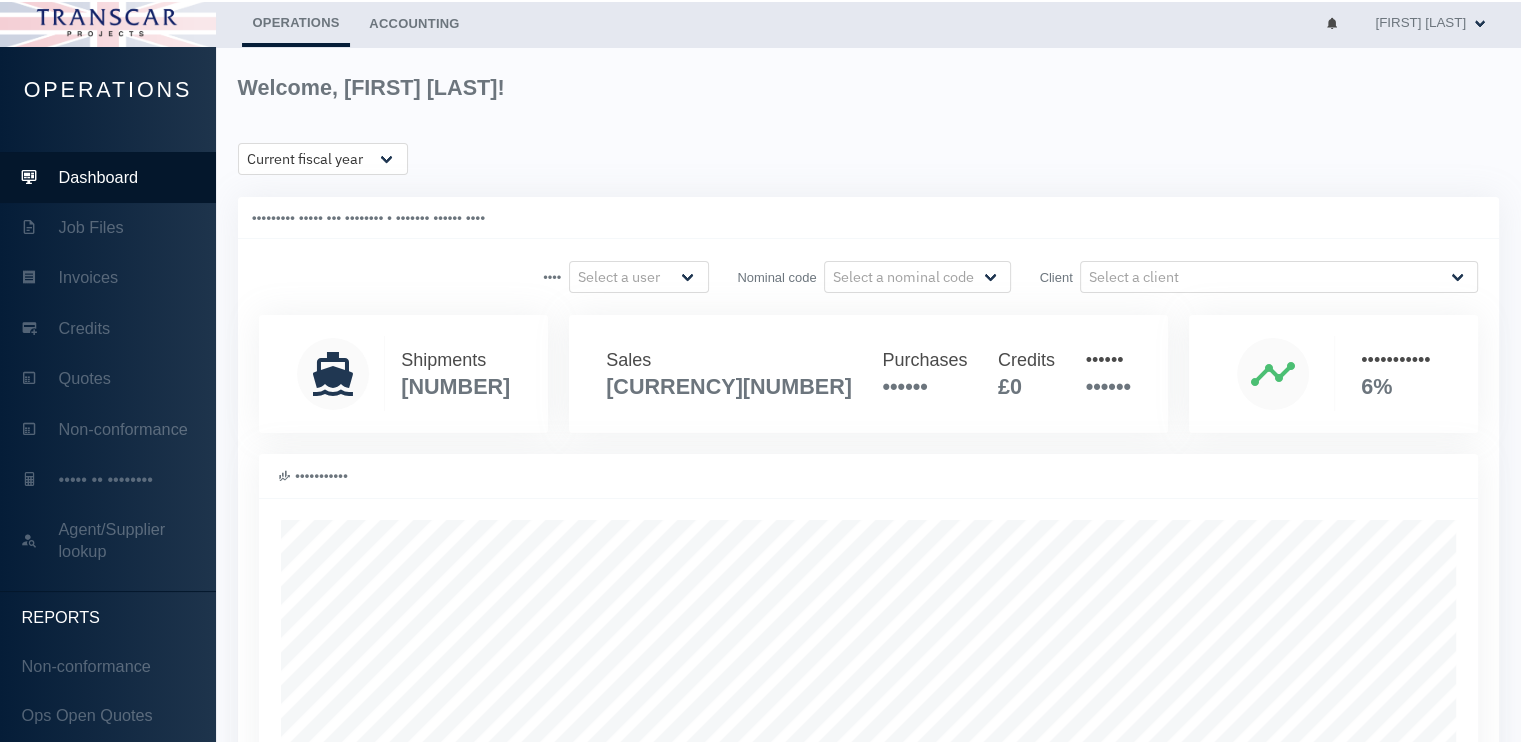 scroll, scrollTop: 999600, scrollLeft: 998824, axis: both 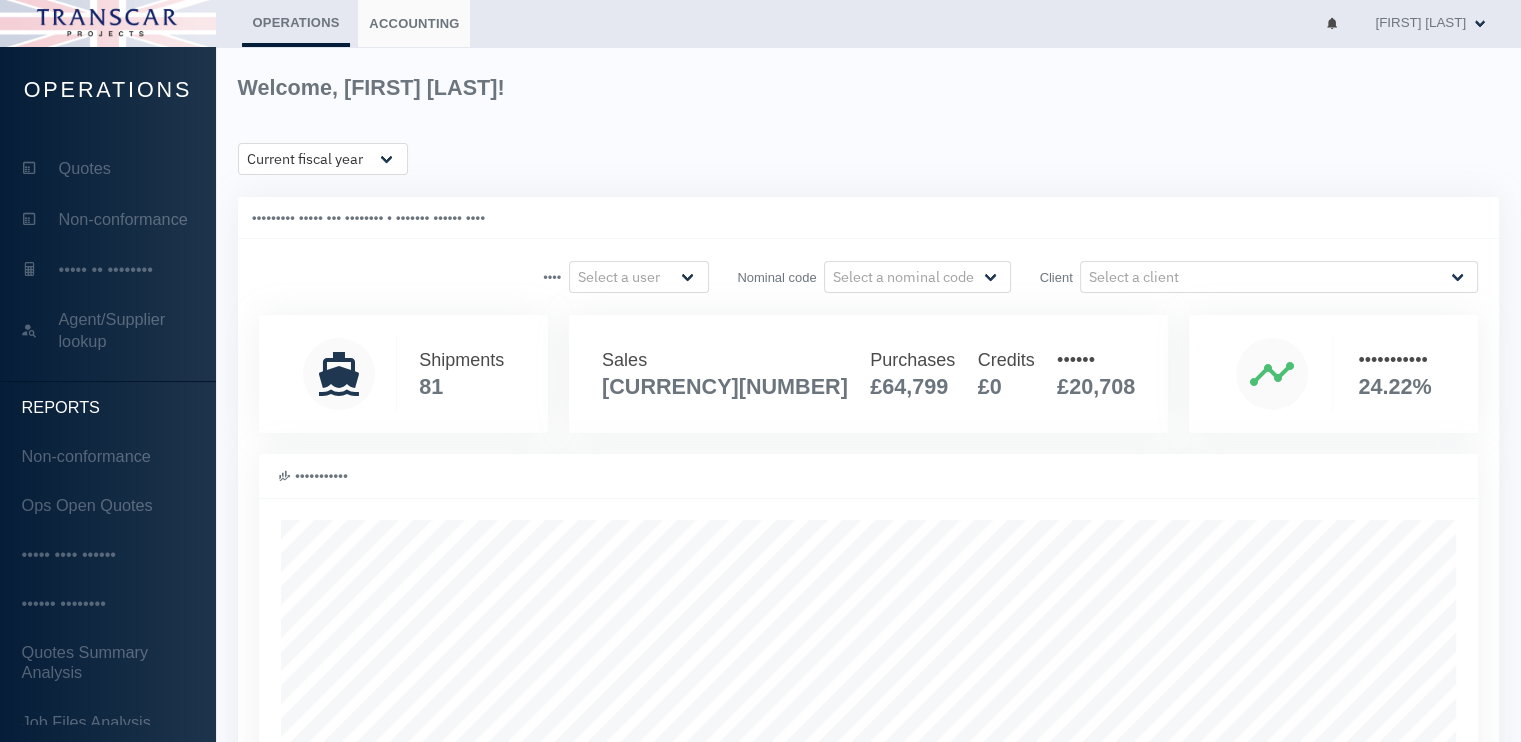 click on "Accounting" at bounding box center [414, 23] 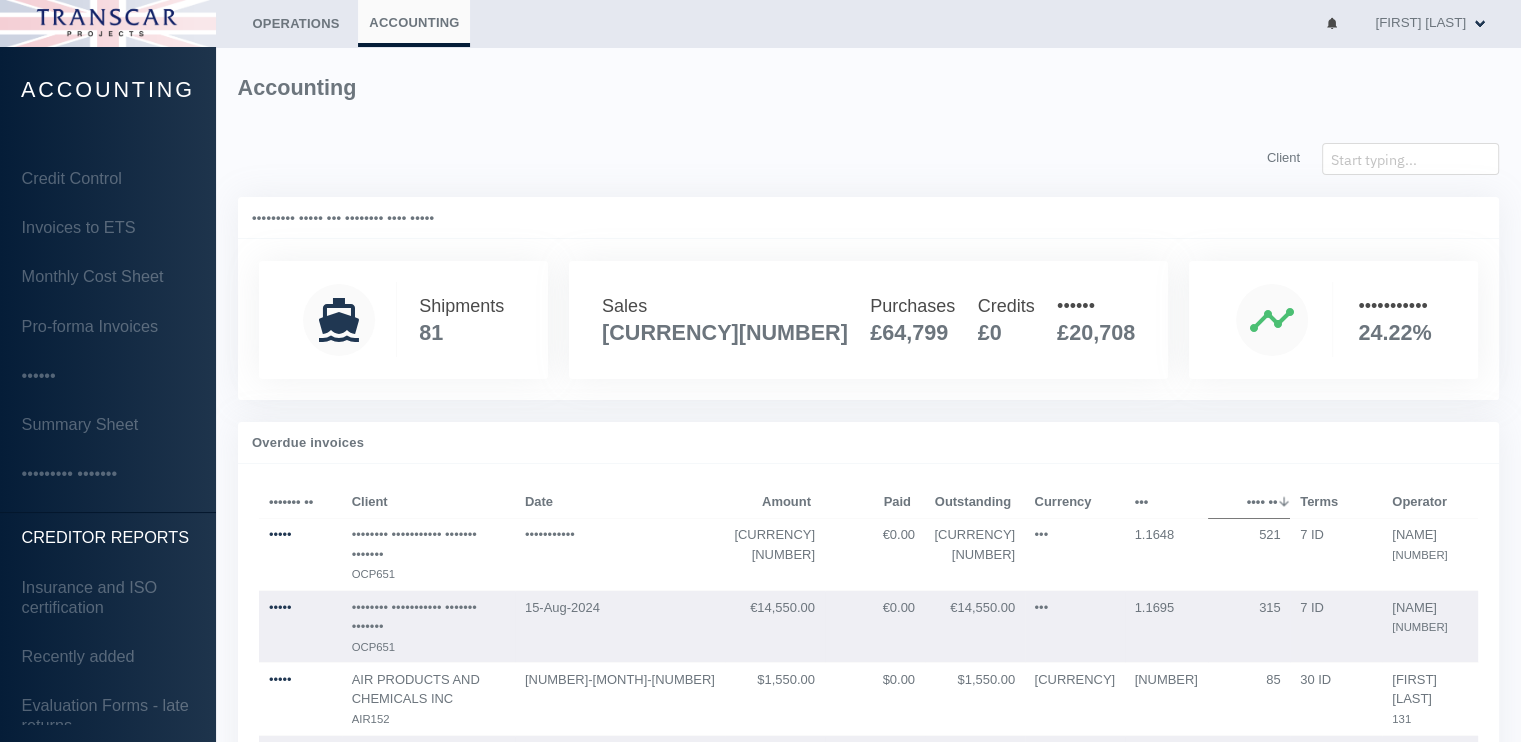scroll, scrollTop: 482, scrollLeft: 0, axis: vertical 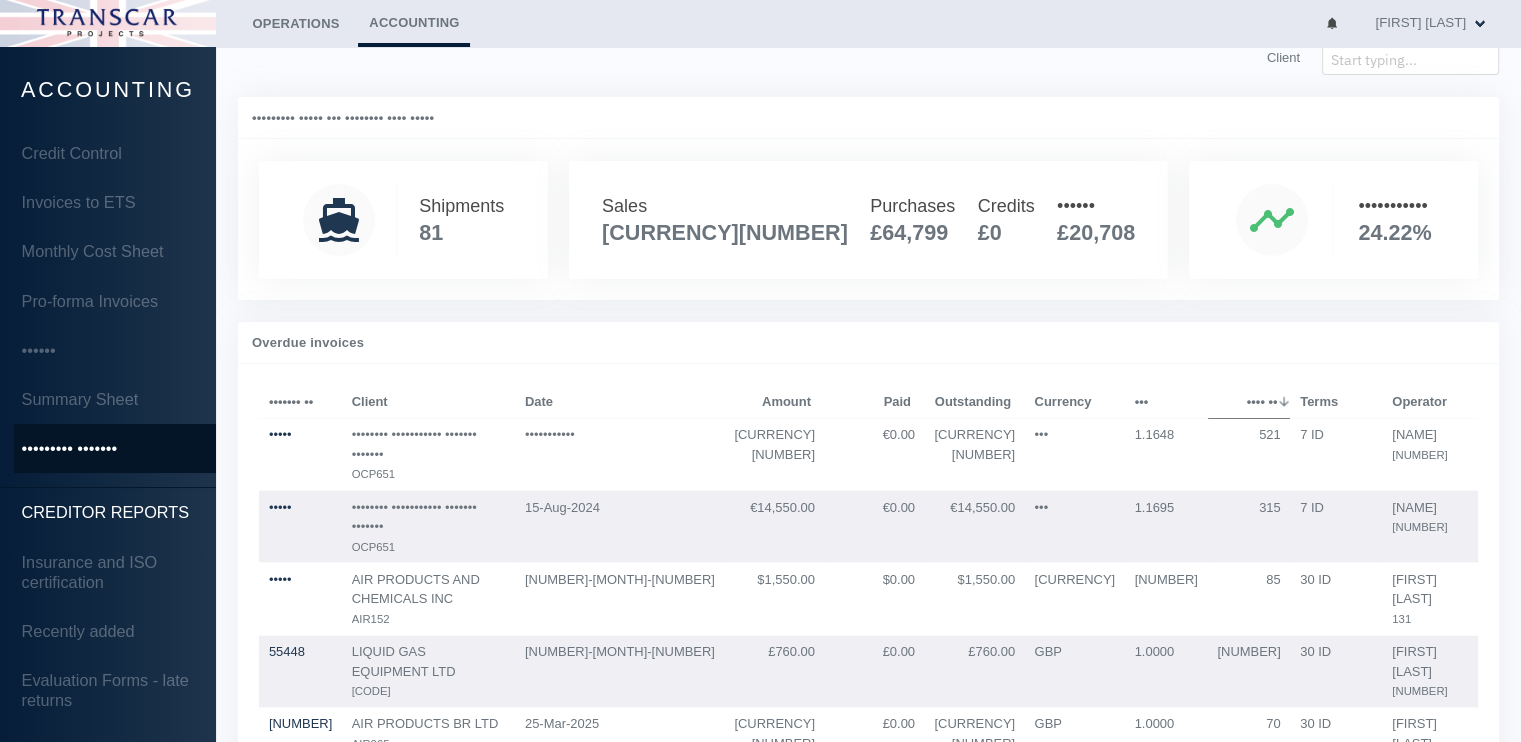 click on "••••••••• •••••••" at bounding box center (70, 448) 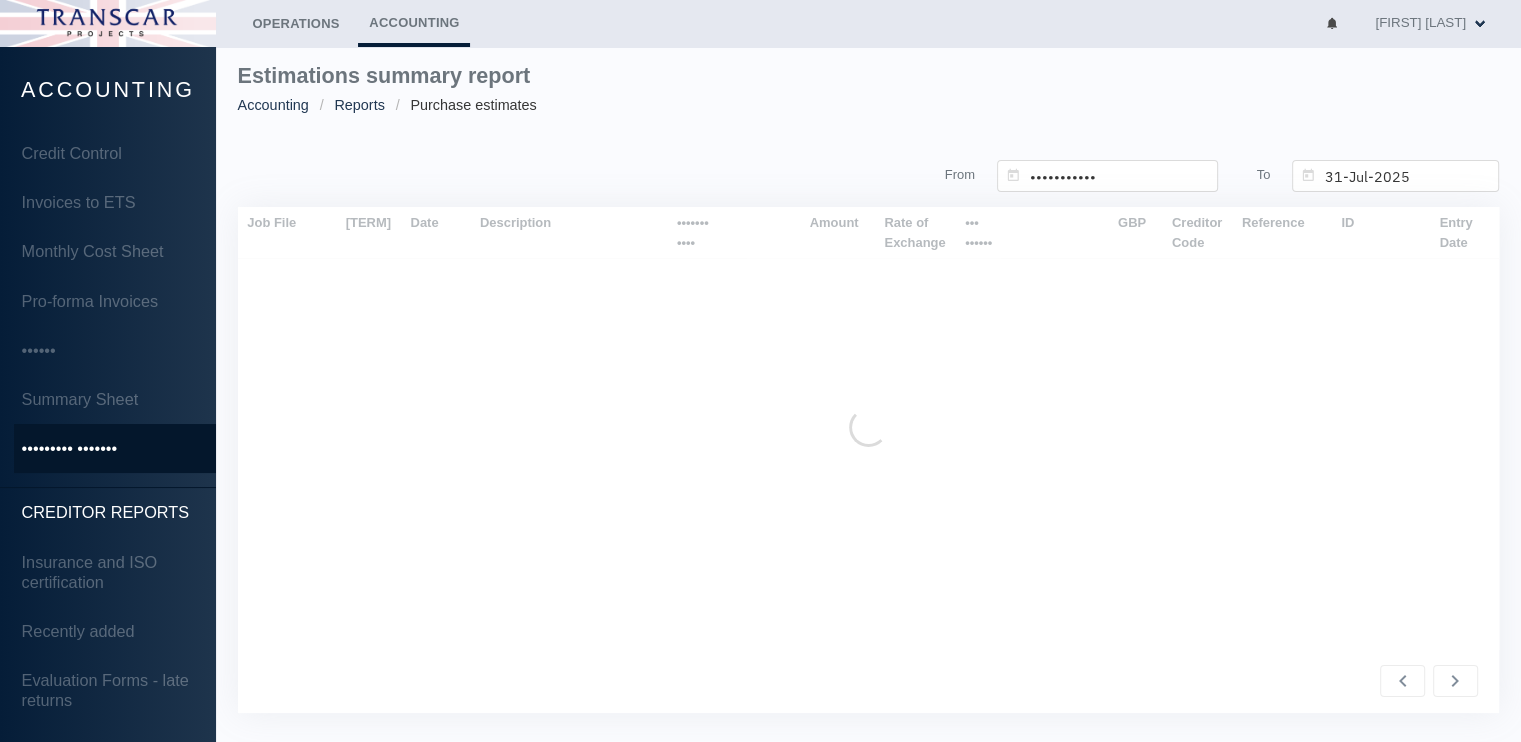 scroll, scrollTop: 12, scrollLeft: 0, axis: vertical 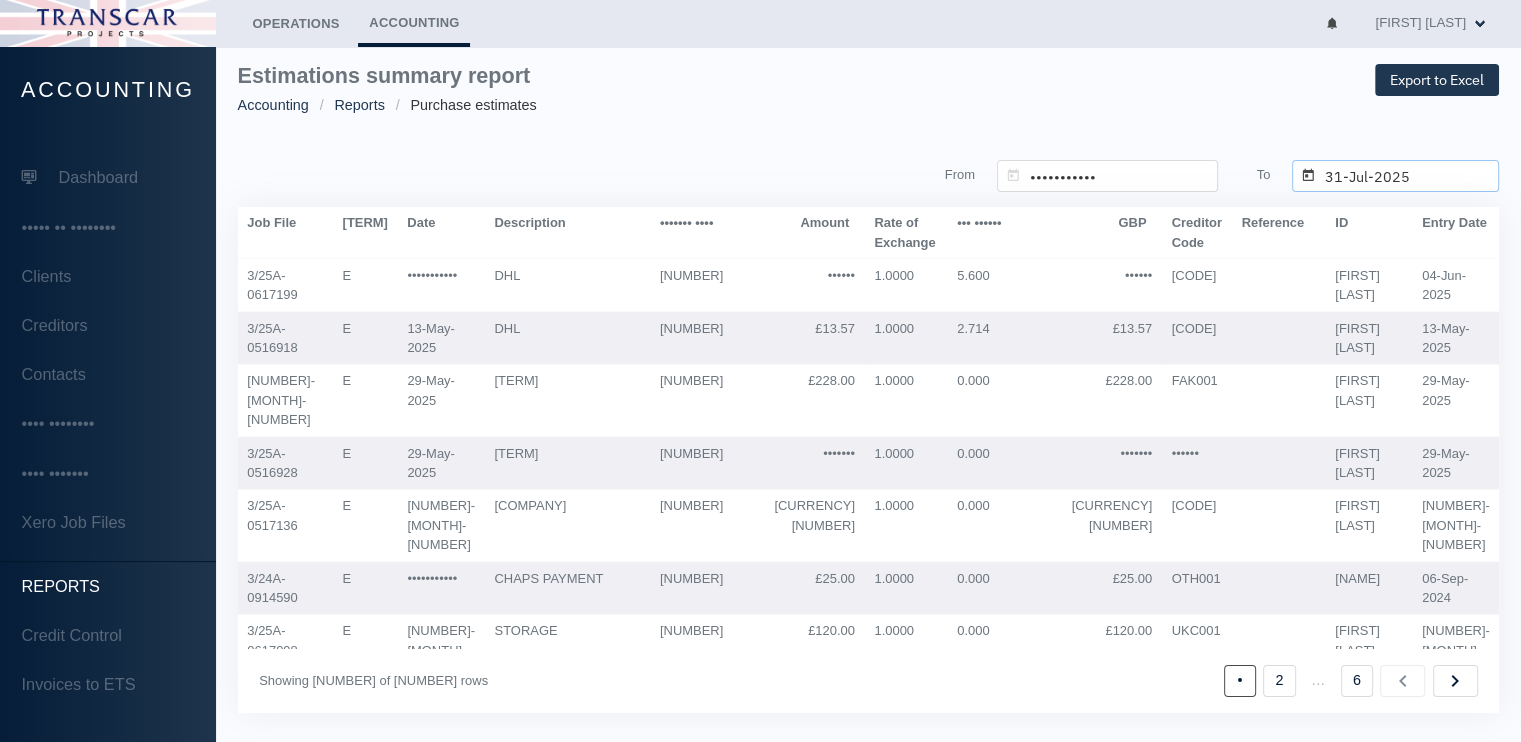 click on "31-Jul-2025" at bounding box center (1107, 176) 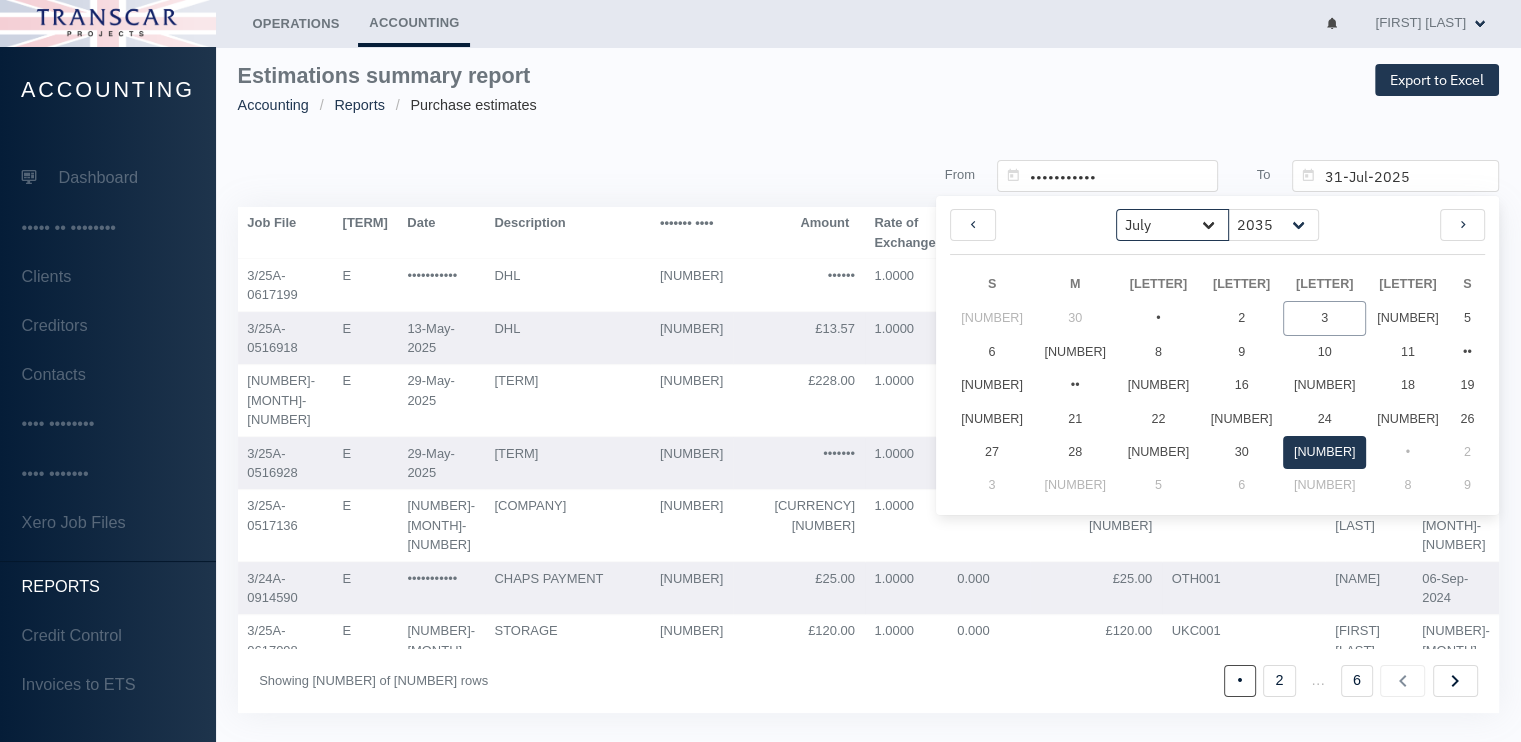 click on "[MONTH] [MONTH] [MONTH] [MONTH] [MONTH] [MONTH] [MONTH] [MONTH] [MONTH] [MONTH] [MONTH] [MONTH]" at bounding box center (1172, 225) 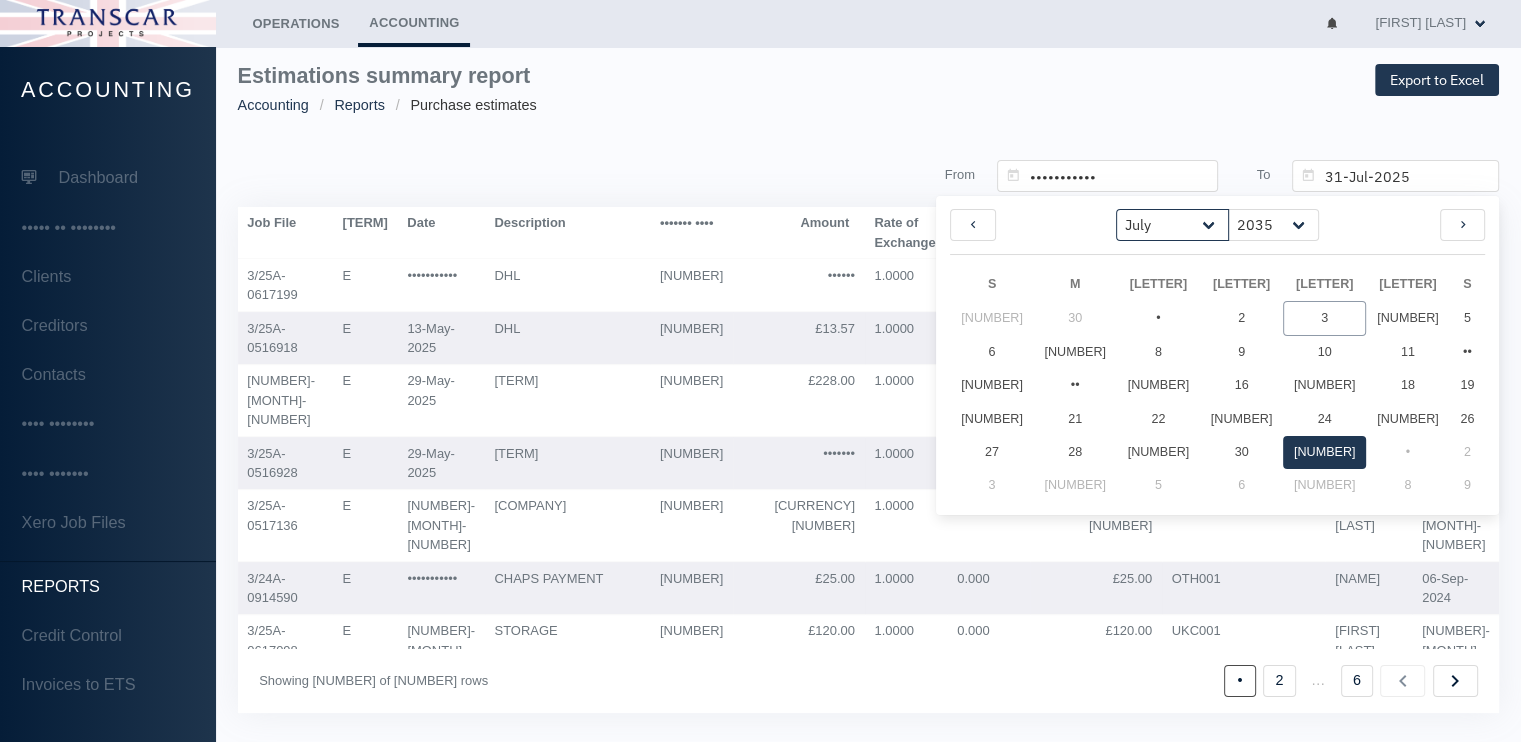 select on "5" 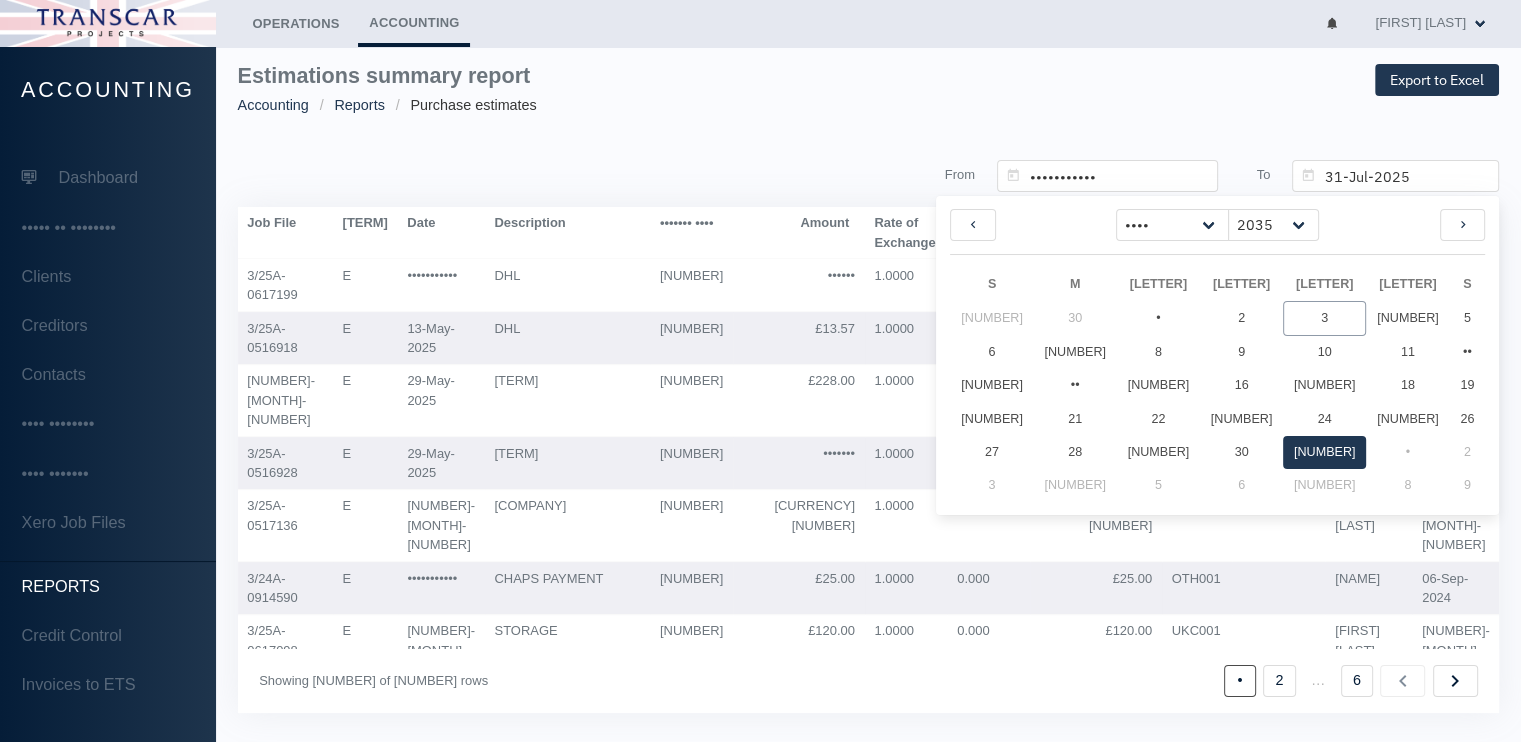 click on "[MONTH] [MONTH] [MONTH] [MONTH] [MONTH] [MONTH] [MONTH] [MONTH] [MONTH] [MONTH] [MONTH] [MONTH]" at bounding box center (1172, 225) 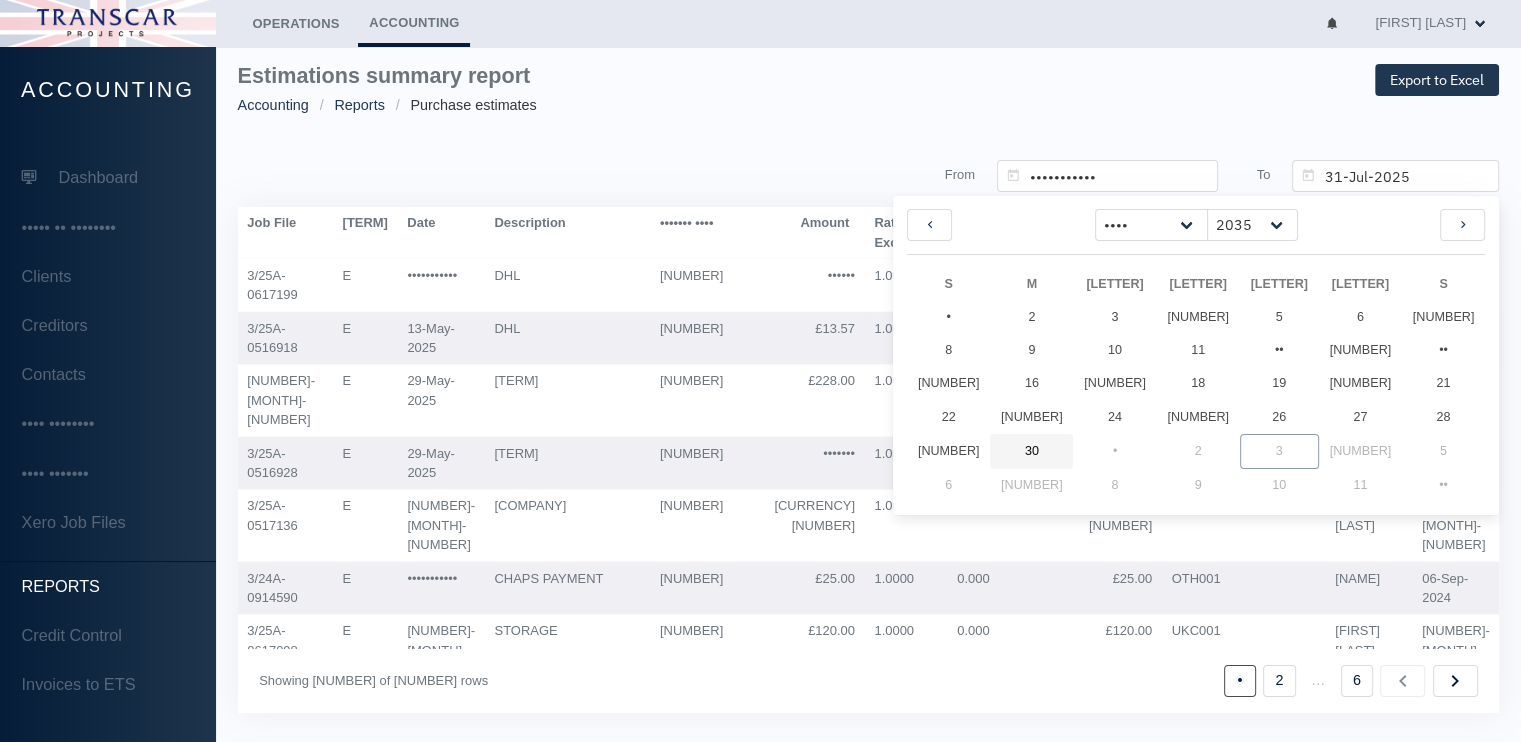 click on "30" at bounding box center [948, 317] 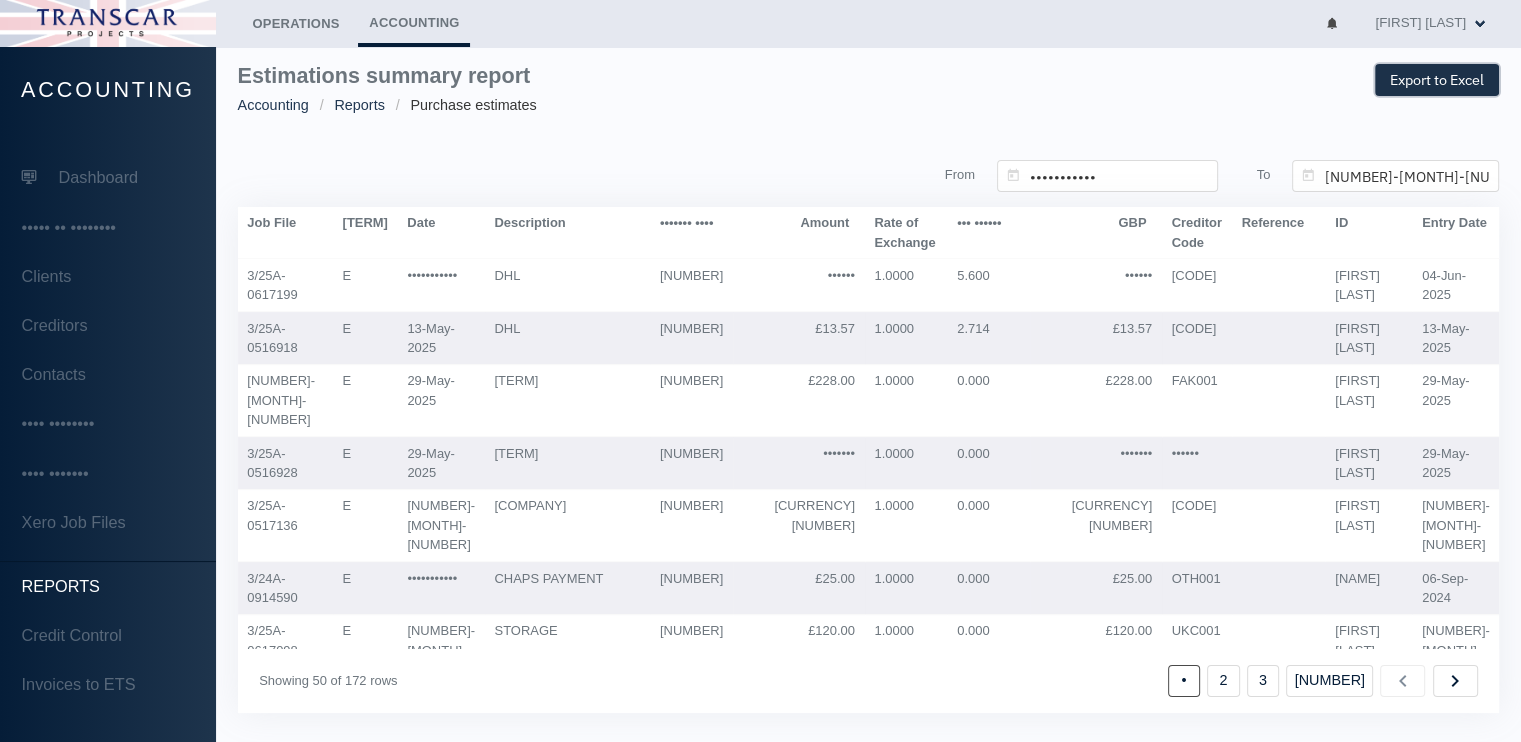 click on "Export to Excel" at bounding box center [1437, 80] 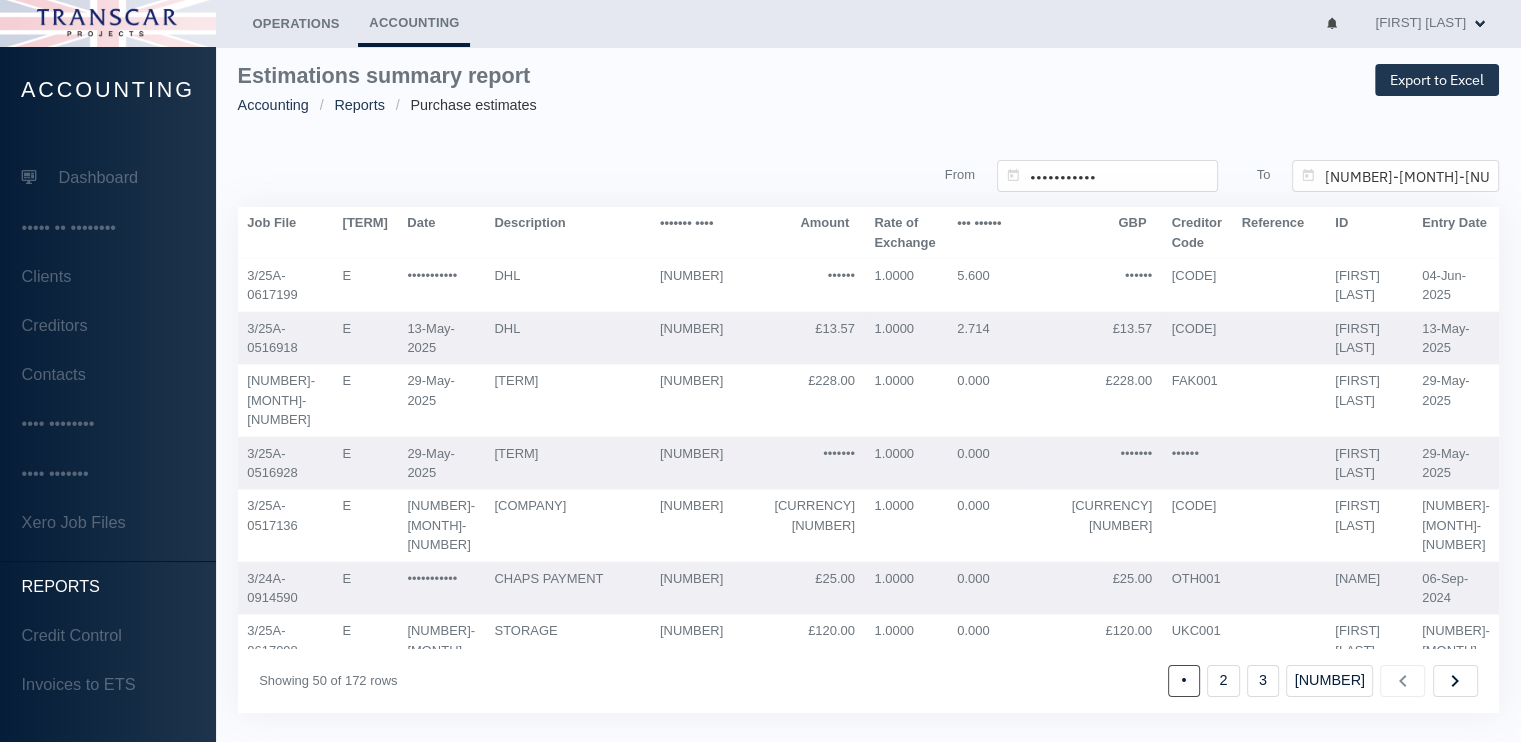 click on "•••• •••••••••••  •••••••   ••••••••   •••••   •••••   •••   ••••   ••••   ••••••   •••••••••   •••••••   ••••••••   ••••••••   ••••   ••••   ••••   ••••   ••••   ••••   ••••   ••••   ••••   ••••   ••••   ••••   ••••   ••••   ••••   ••••   ••••   ••••   ••••   ••••   ••••   ••••   ••••   ••••   ••••   ••••   ••••   ••••   ••••   ••••   ••••   ••••   ••••   ••••   ••••   ••••   ••••   ••••   ••••   ••••   ••••   ••••   ••••   ••••   ••••   ••••   ••••   ••••   ••••   ••••   ••••   ••••   ••••   ••••   ••••   ••••   ••••   ••••   ••••   ••••   ••••   ••••   ••••   ••••   ••••   ••••   ••••   ••••   ••••   ••••   ••••   ••••   ••••   ••••   ••••   ••••   ••••   ••••   ••••   ••••   ••••   ••••   ••••   ••••   ••••   ••••   ••••   ••••   ••••   ••••   ••••   ••••   ••••   ••••   ••••   ••••   ••••   ••••   ••••   ••••   ••••   ••••   ••••   ••••   ••••   ••••   ••••   ••••   ••••   ••••   ••••  • • • • • • • •• • • • • • • • • • •• •• •• •• •• •• •• •• •• •• •• •• •• •• •• •• •• •• •• •• •• •• • • • • • • • •" at bounding box center [869, 176] 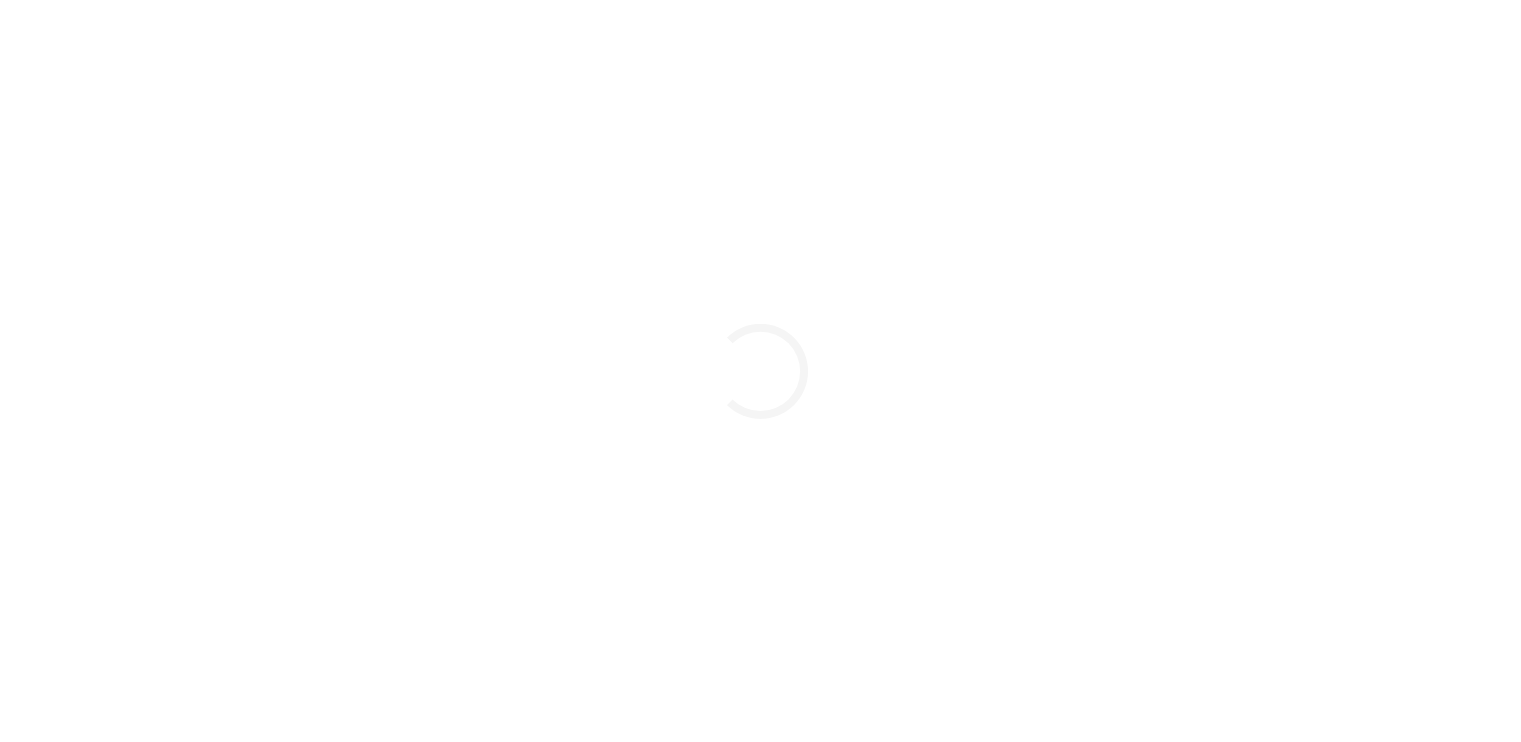 scroll, scrollTop: 0, scrollLeft: 0, axis: both 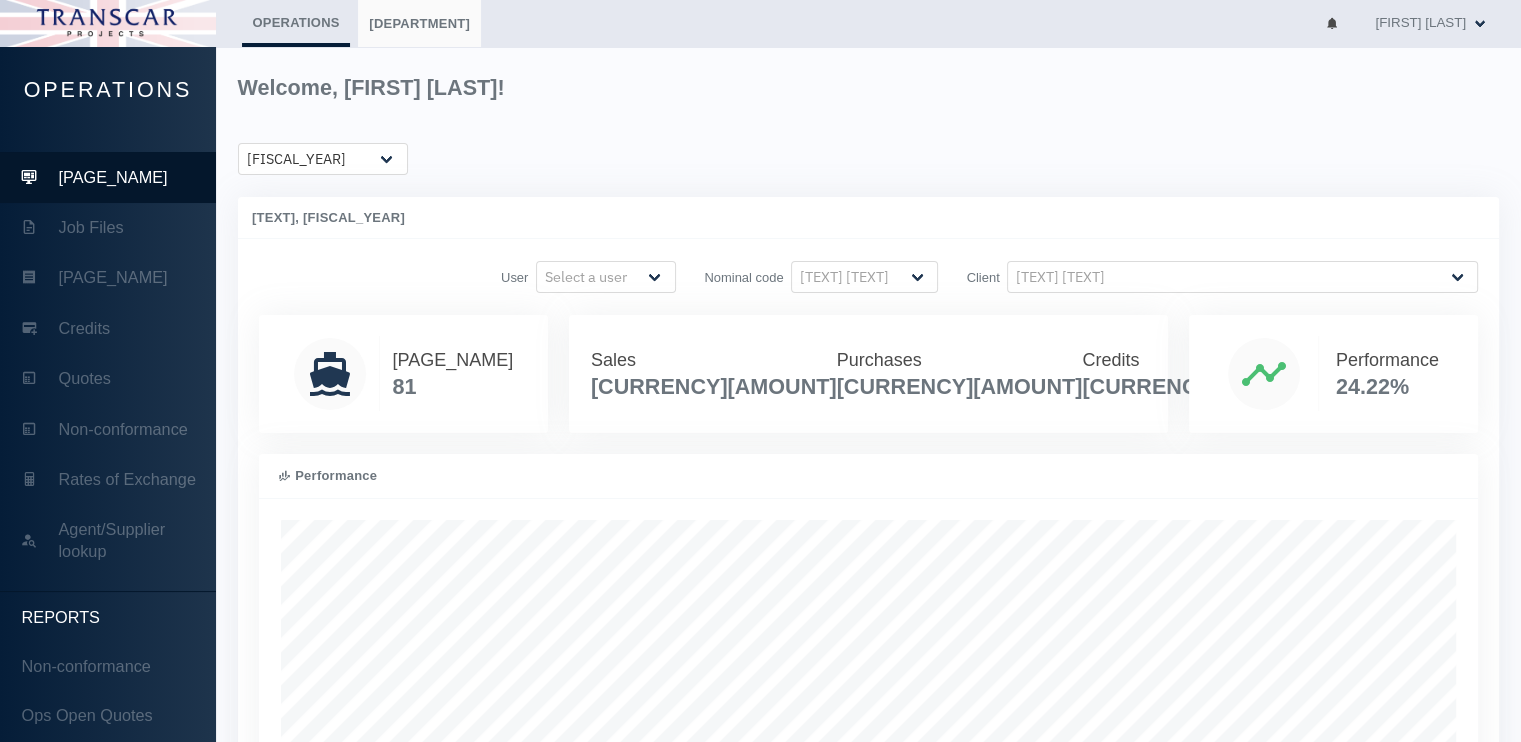 click on "[DEPARTMENT]" at bounding box center [419, 23] 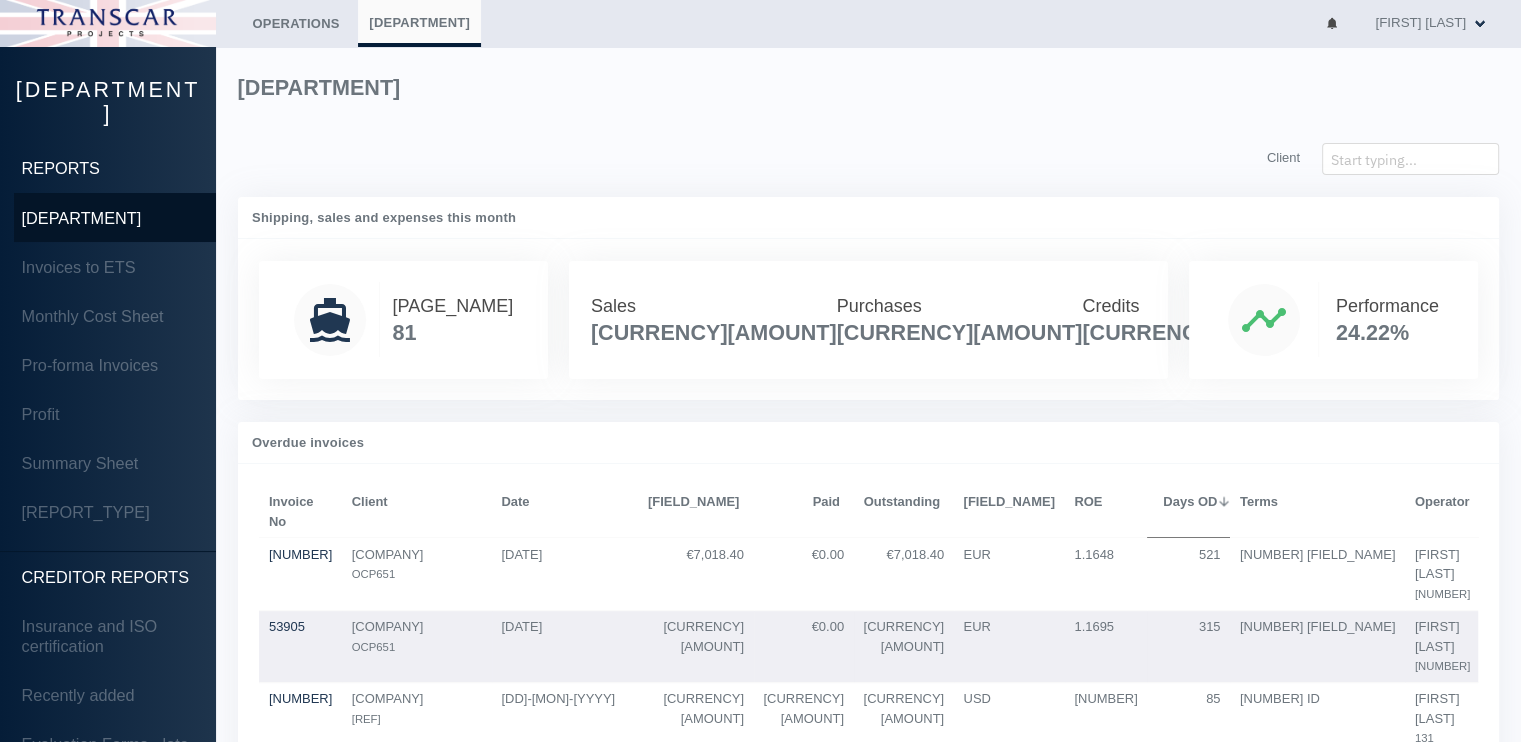 scroll, scrollTop: 464, scrollLeft: 0, axis: vertical 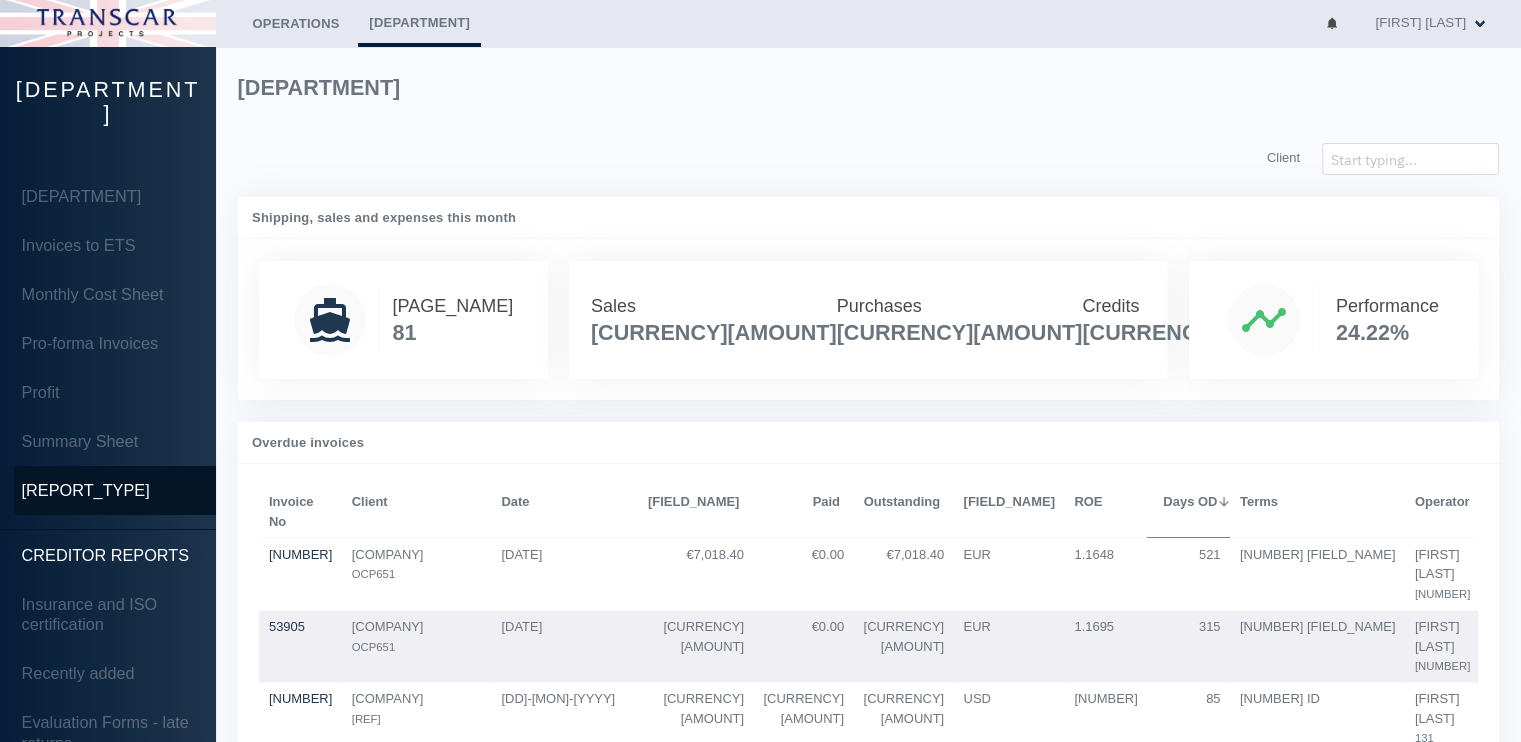 click on "[REPORT_TYPE]" at bounding box center [86, 490] 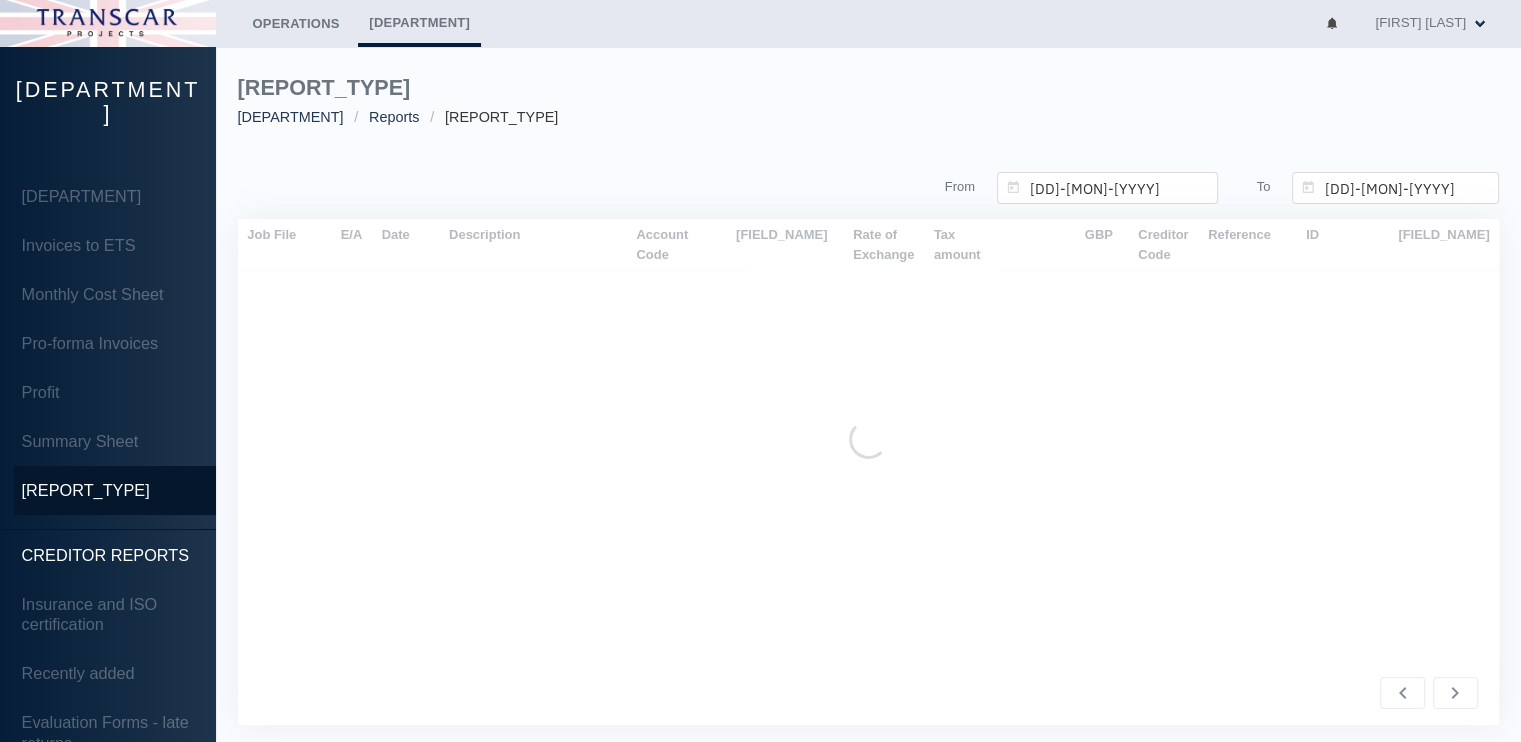 scroll, scrollTop: 0, scrollLeft: 0, axis: both 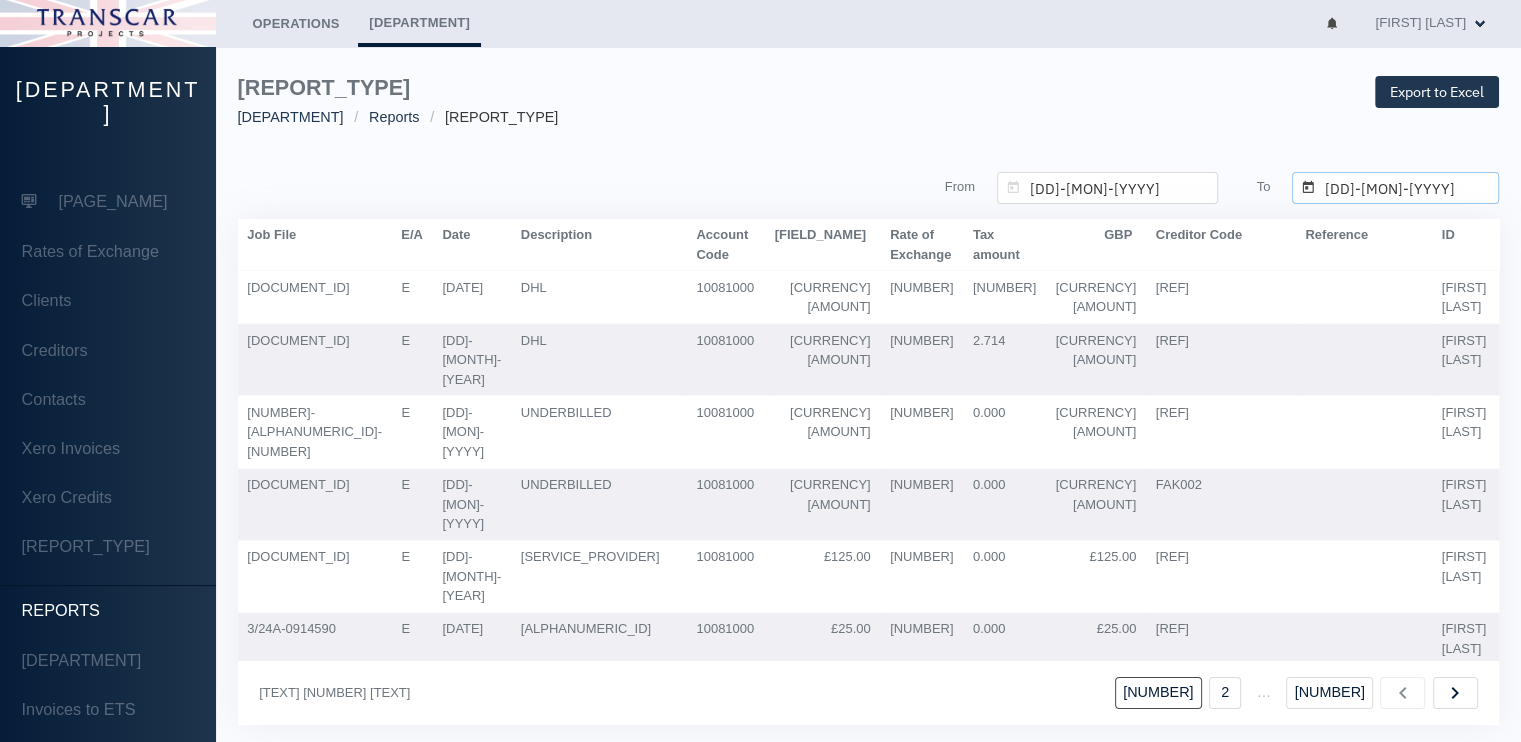 click on "[DD]-[MON]-[YYYY]" at bounding box center (1107, 188) 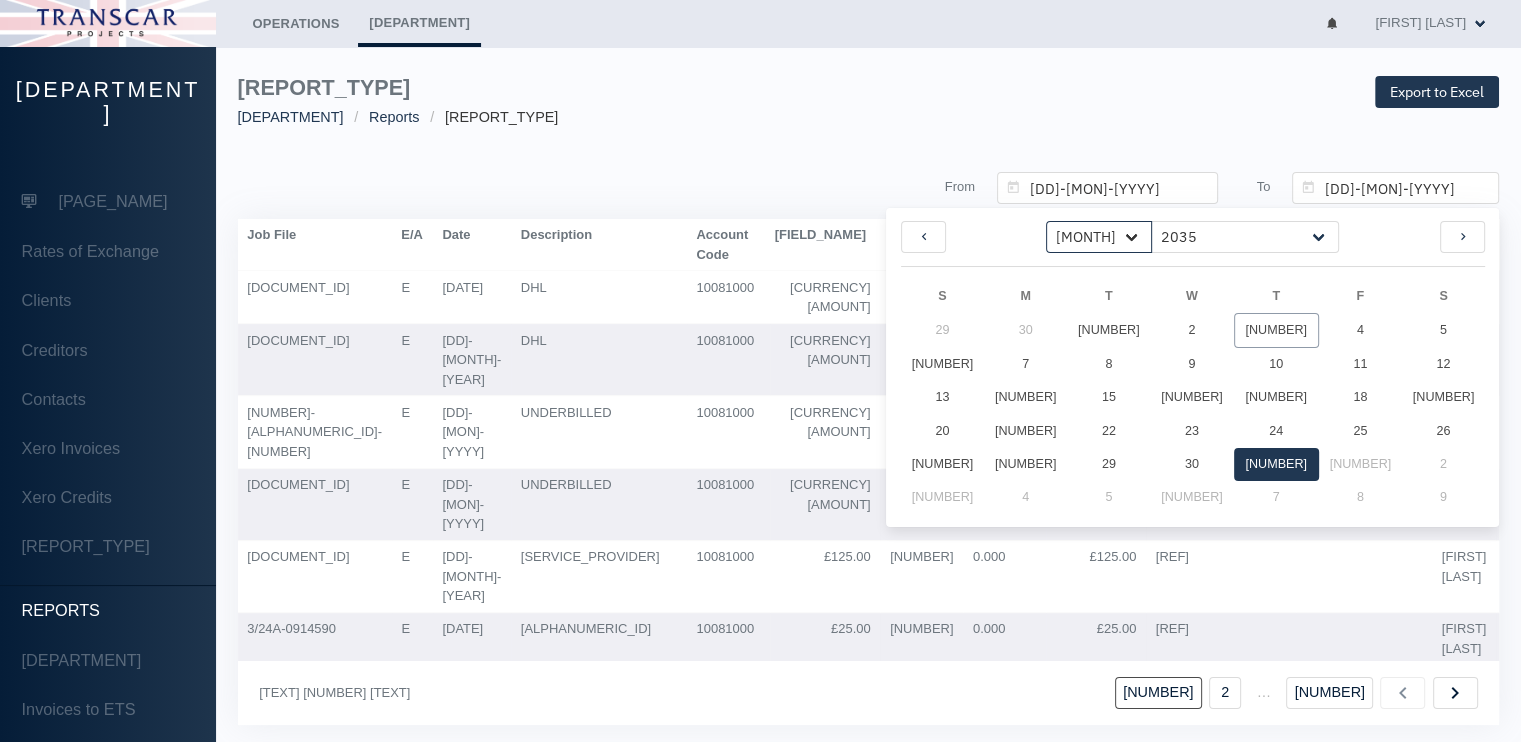 click on "[MONTH] [MONTH] [MONTH] [MONTH] [MONTH] [MONTH] [MONTH] [MONTH] [MONTH] [MONTH] [MONTH] [MONTH]" at bounding box center [1099, 237] 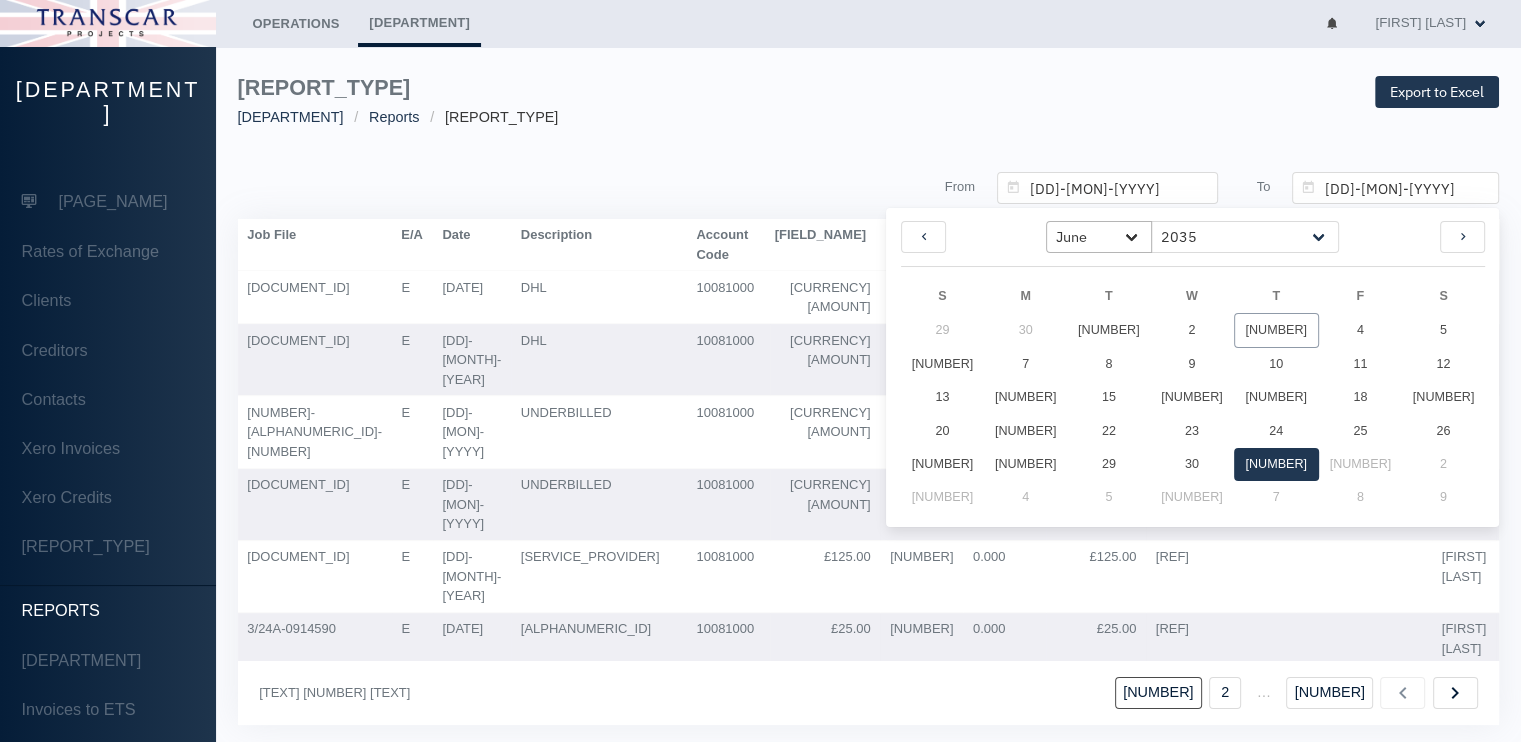 click on "[MONTH] [MONTH] [MONTH] [MONTH] [MONTH] [MONTH] [MONTH] [MONTH] [MONTH] [MONTH] [MONTH] [MONTH]" at bounding box center [1099, 237] 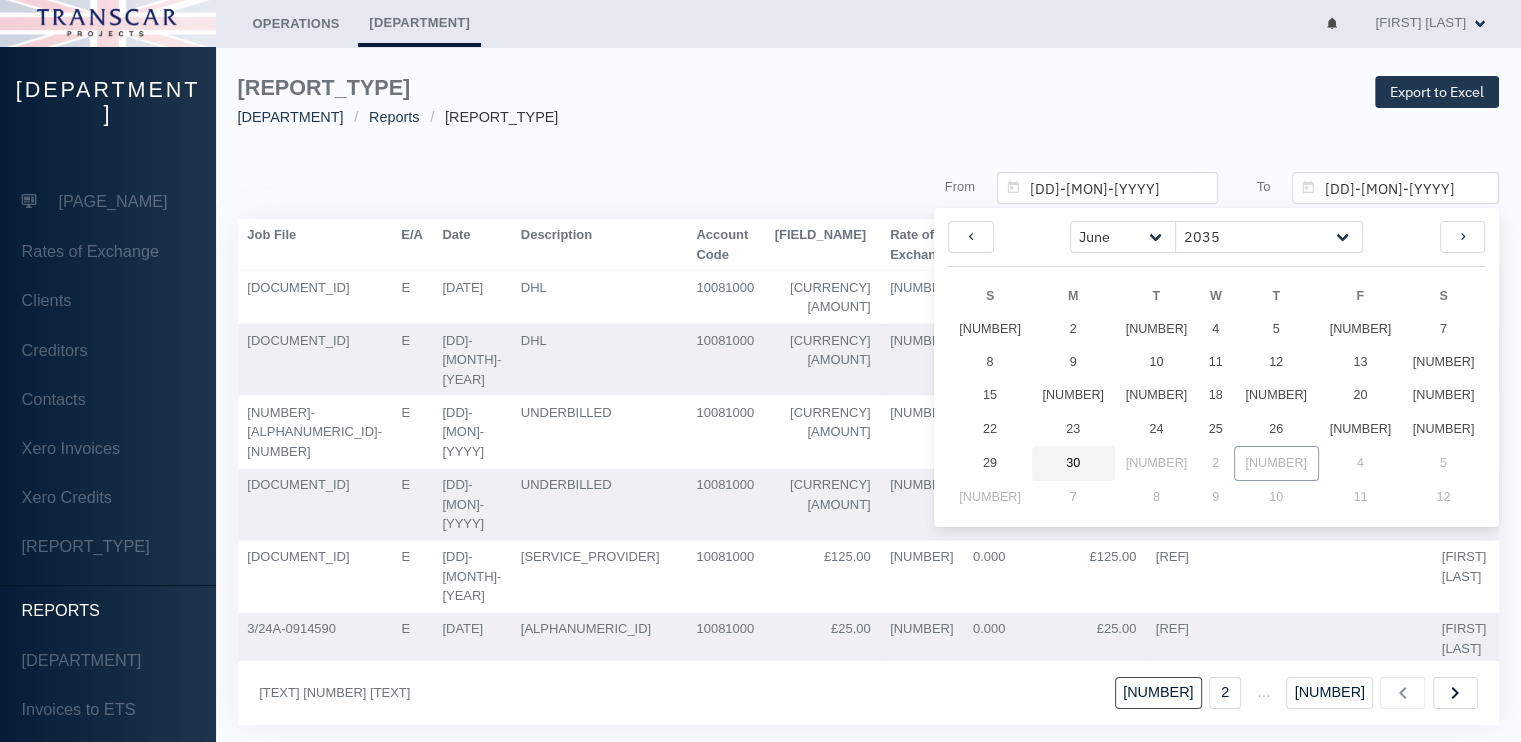 click on "30" at bounding box center (990, 329) 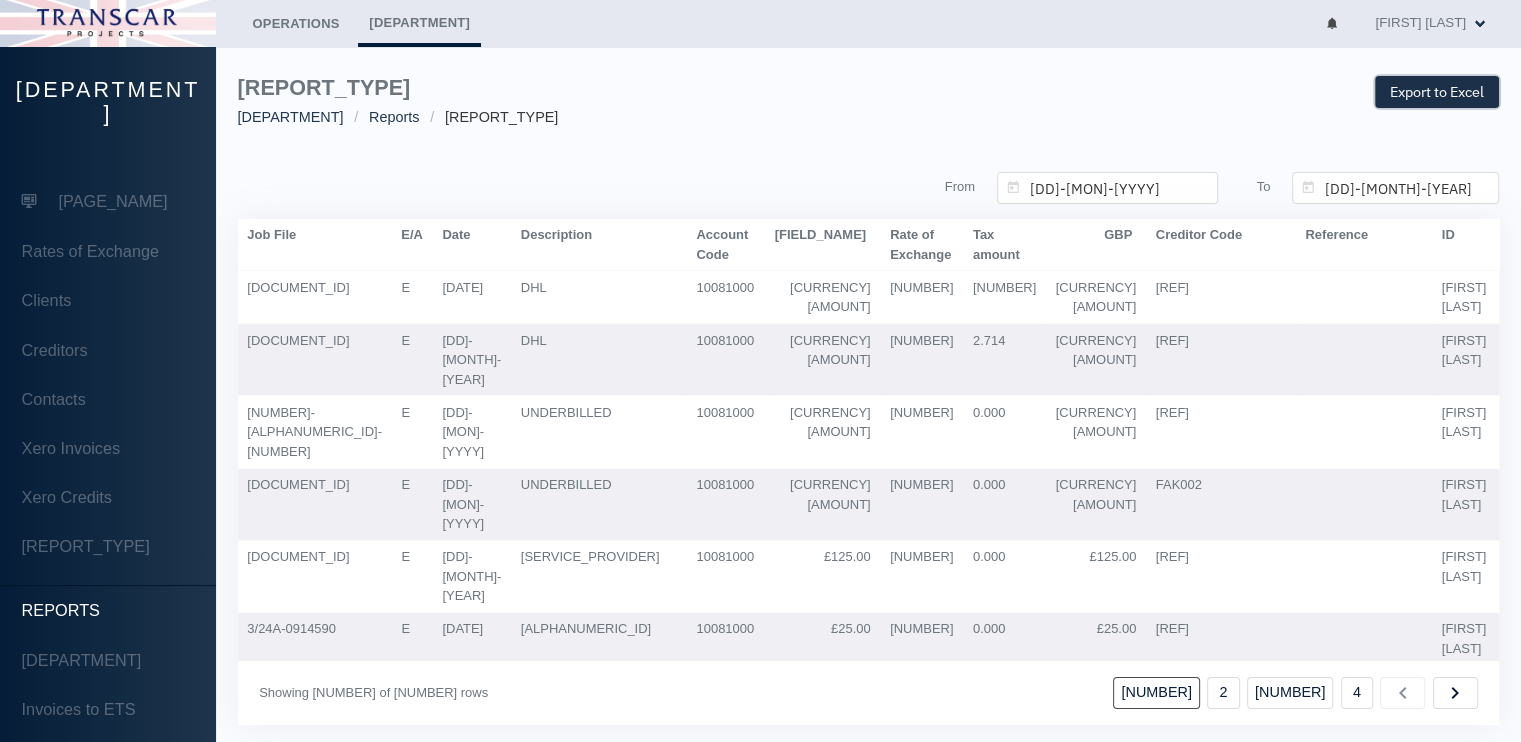 click on "Export to Excel" at bounding box center (1437, 92) 